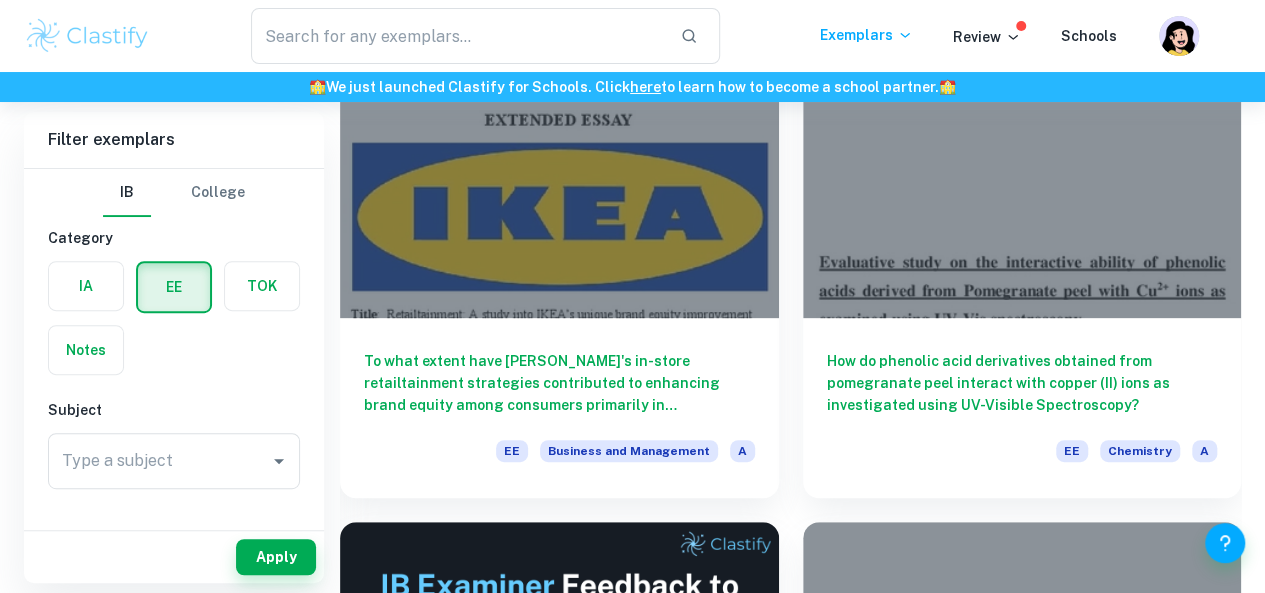 scroll, scrollTop: 265, scrollLeft: 0, axis: vertical 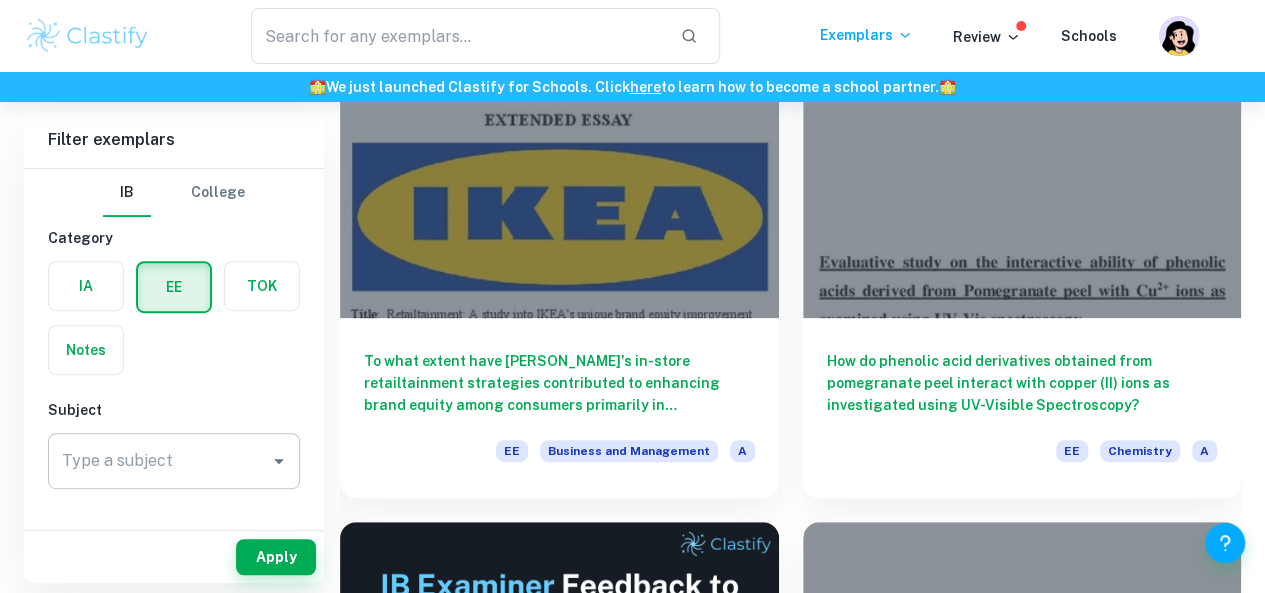 click on "Type a subject" at bounding box center (159, 461) 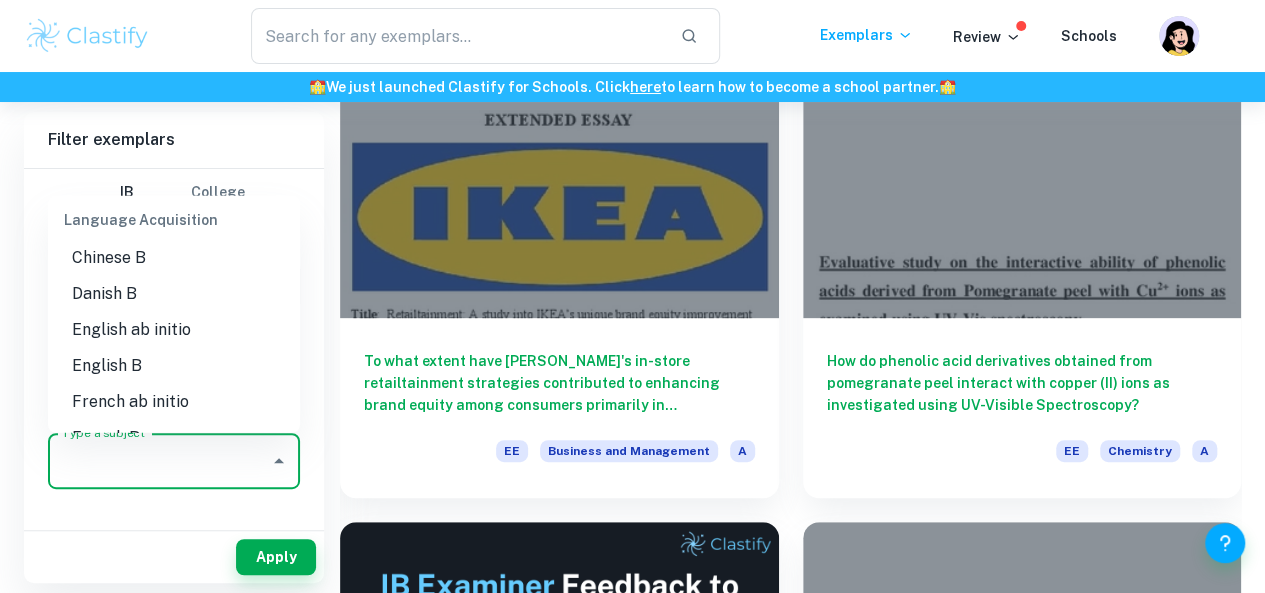 scroll, scrollTop: 1081, scrollLeft: 0, axis: vertical 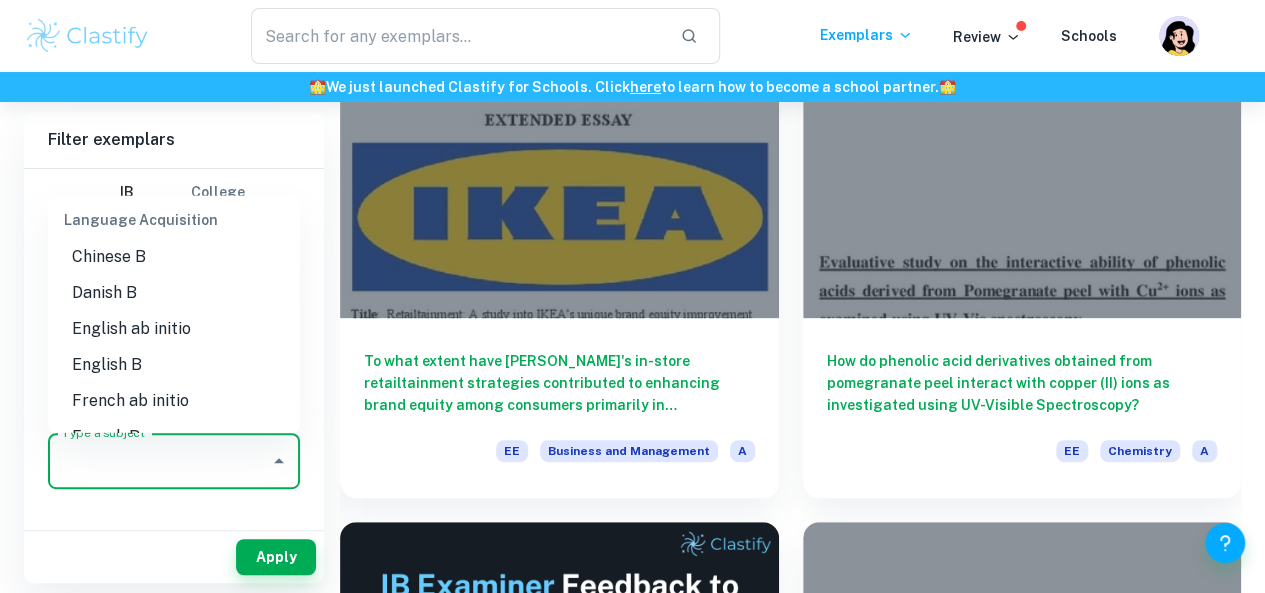 click on "English B" at bounding box center (174, 364) 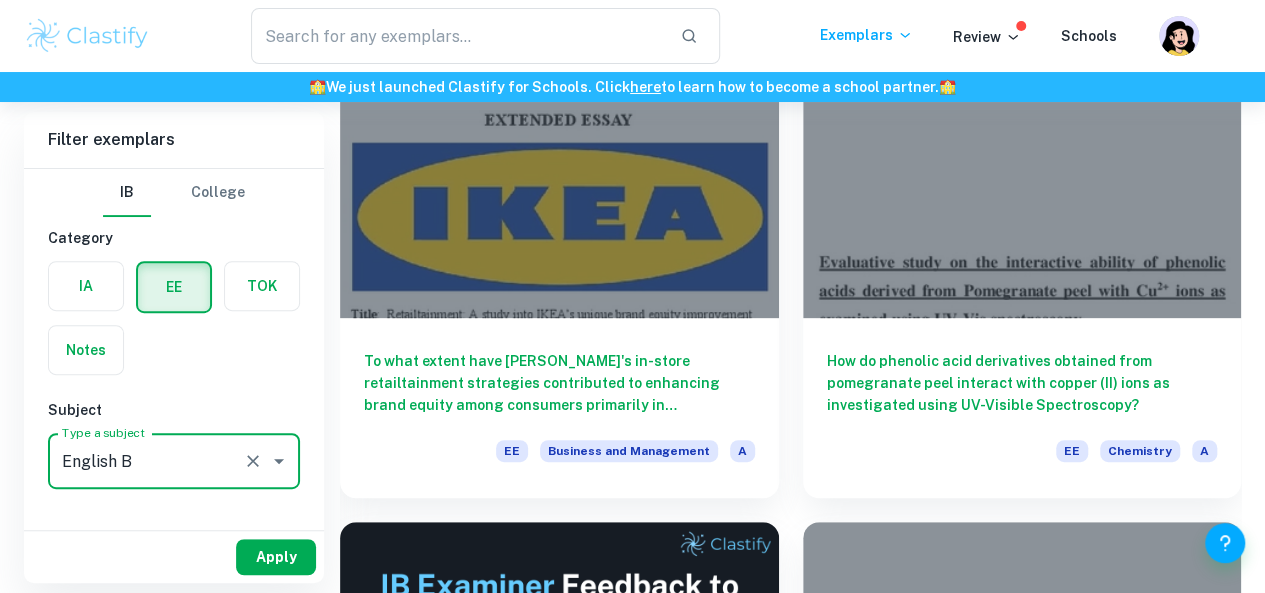 click on "Apply" at bounding box center (276, 557) 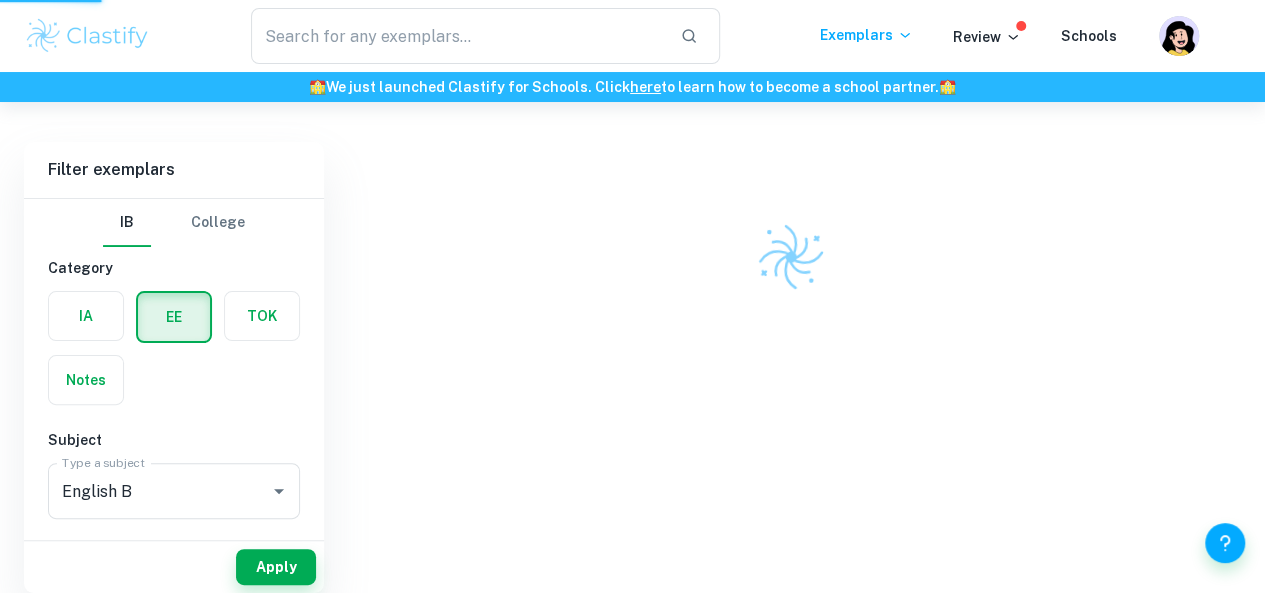 scroll, scrollTop: 102, scrollLeft: 0, axis: vertical 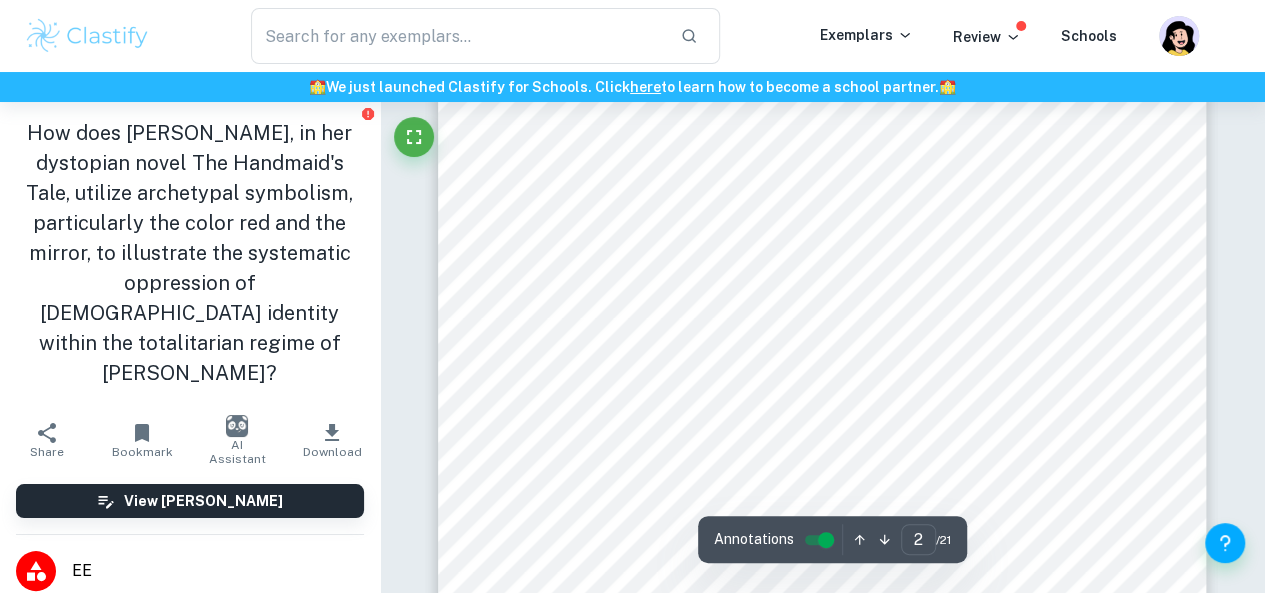 drag, startPoint x: 788, startPoint y: 321, endPoint x: 966, endPoint y: 363, distance: 182.88794 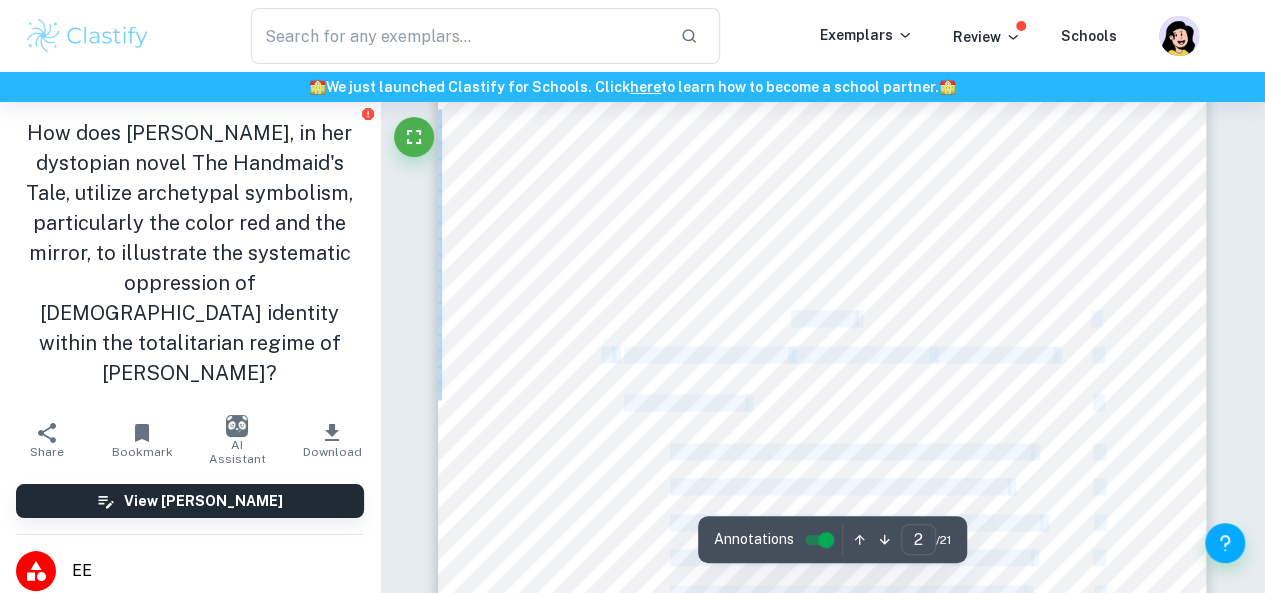 click on "Table of contents 1.   Introduction   2 2.   Archetypal symbolism in literature   4 3.   Archetypal symbolism in   The Handmaid9s Tale   regarding identity   5 3.1 The colour red   5 3.1.1 The Multi-functional Significance of the Colour Red   5 3.1.2 The Colour Red as an Erasure of Self-expression   6 3.1.3 The Colour Red as a Label of Reproductive Functions   7 3.1.4 The Colour Red as a Paradox of Fertility and Failure   8 3.1.5 The Colour Red as Desire for Love and Connection   9 3.1.6 The Colour Red as Repression of Sexual Urges   10 3.2 The mirror   11 3.2.1. The Enduring Power of the Mirror Motif   11 3.2.2 The Mirror as a Tool to Control and Conformity   12 3.2.3 The Mirror as a Representation of Lost Identity   12 3.2.4 The Mirror as a Tool for Rebellion   13 3.2.5 The Mirror as a Mark of Power   14 3.2.6 The Mirror as a Reflection of Objectification   15 4.   Conclusion   16 5.   Bibliography   18 1" at bounding box center [822, 621] 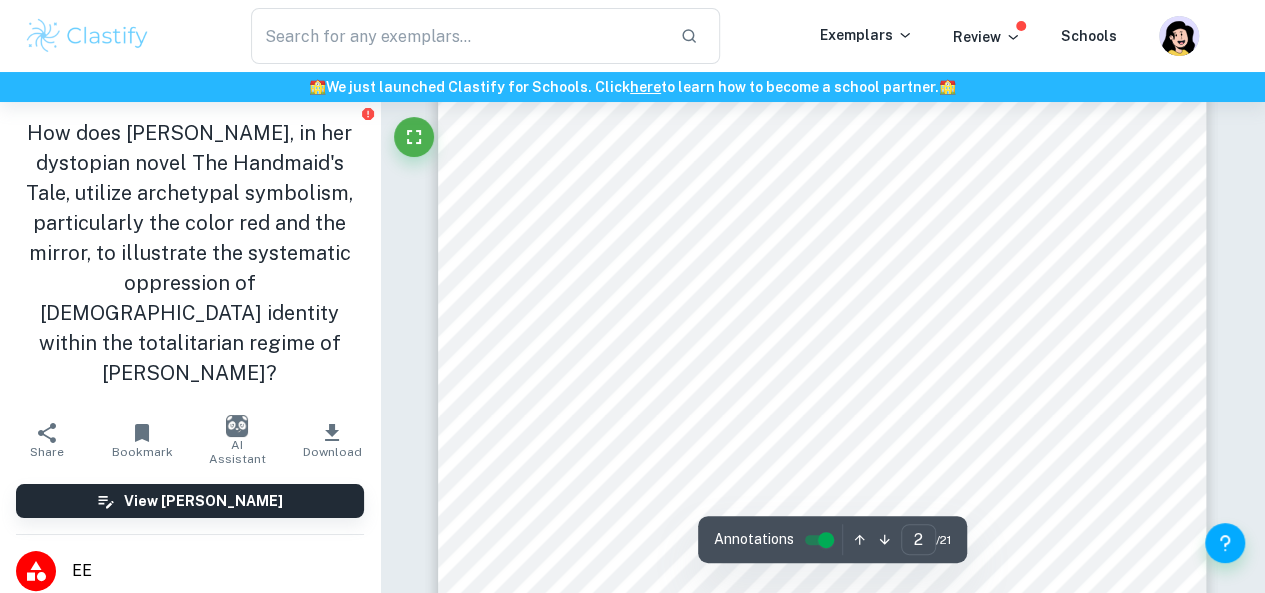 scroll, scrollTop: 1420, scrollLeft: 0, axis: vertical 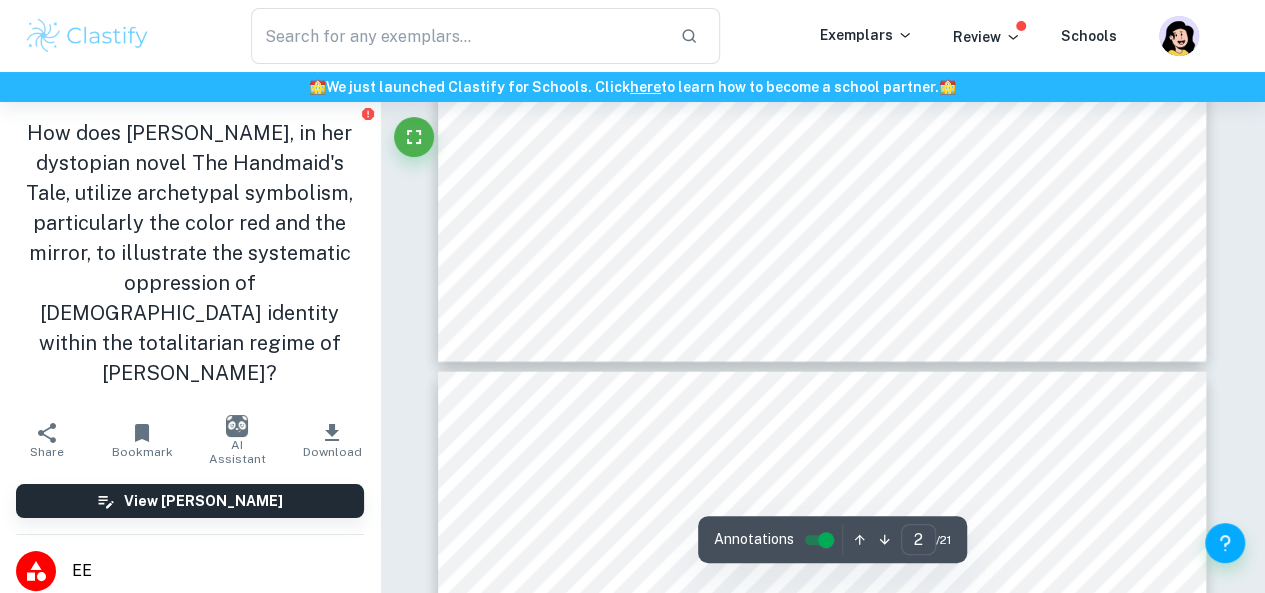 type on "3" 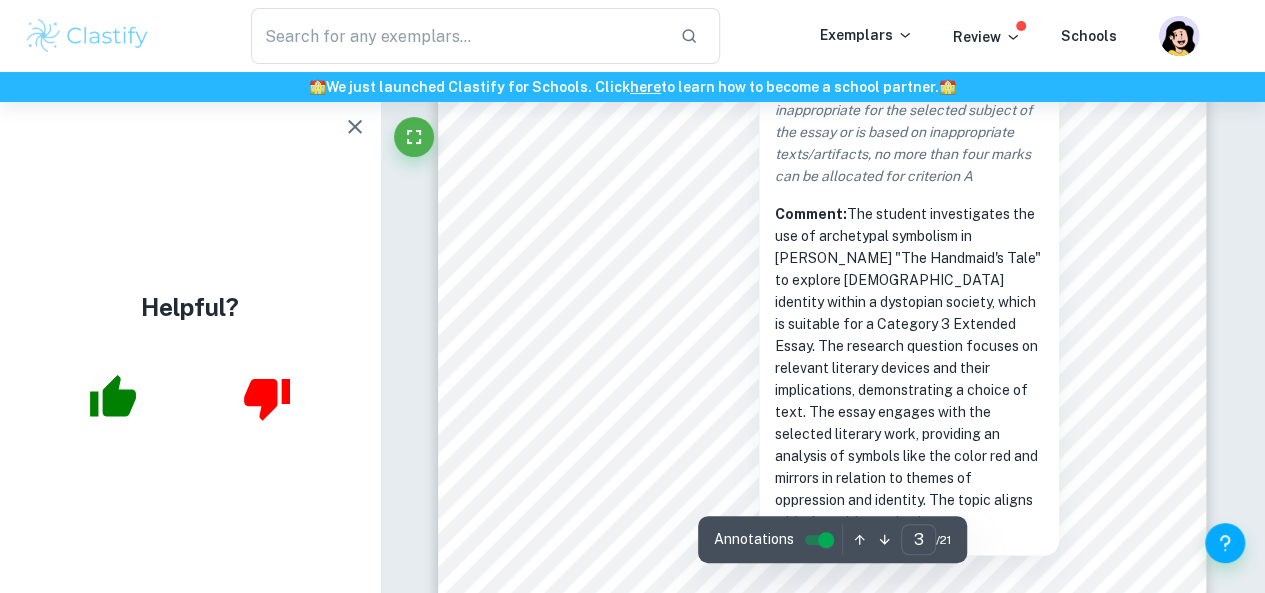 scroll, scrollTop: 2727, scrollLeft: 0, axis: vertical 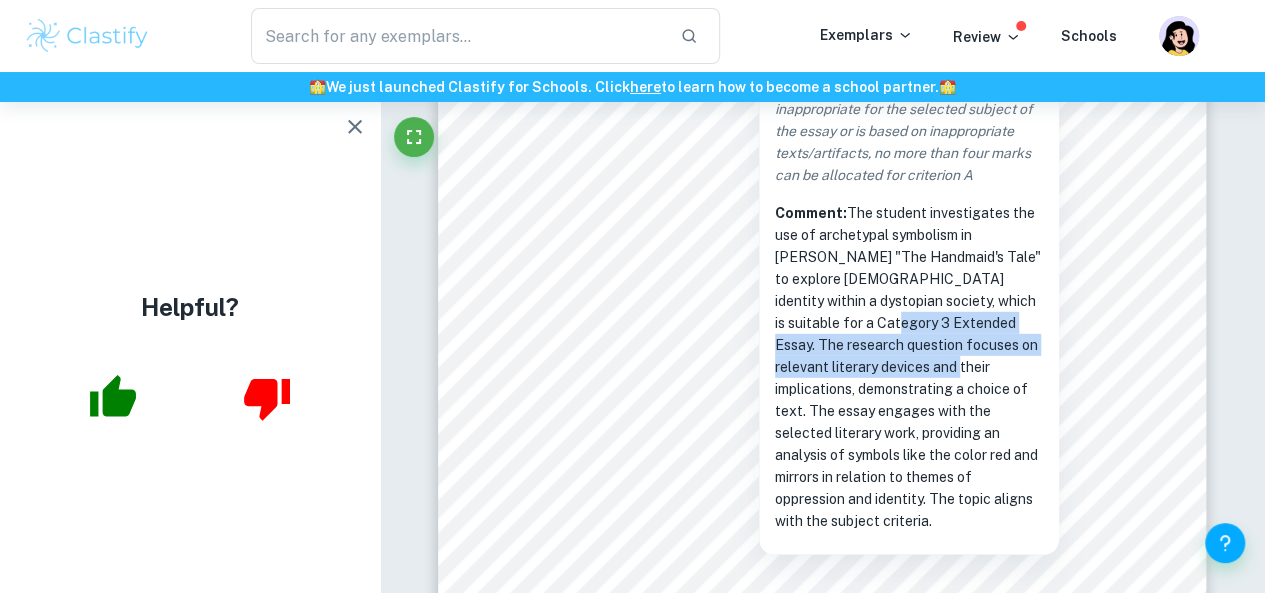 drag, startPoint x: 864, startPoint y: 317, endPoint x: 946, endPoint y: 370, distance: 97.637085 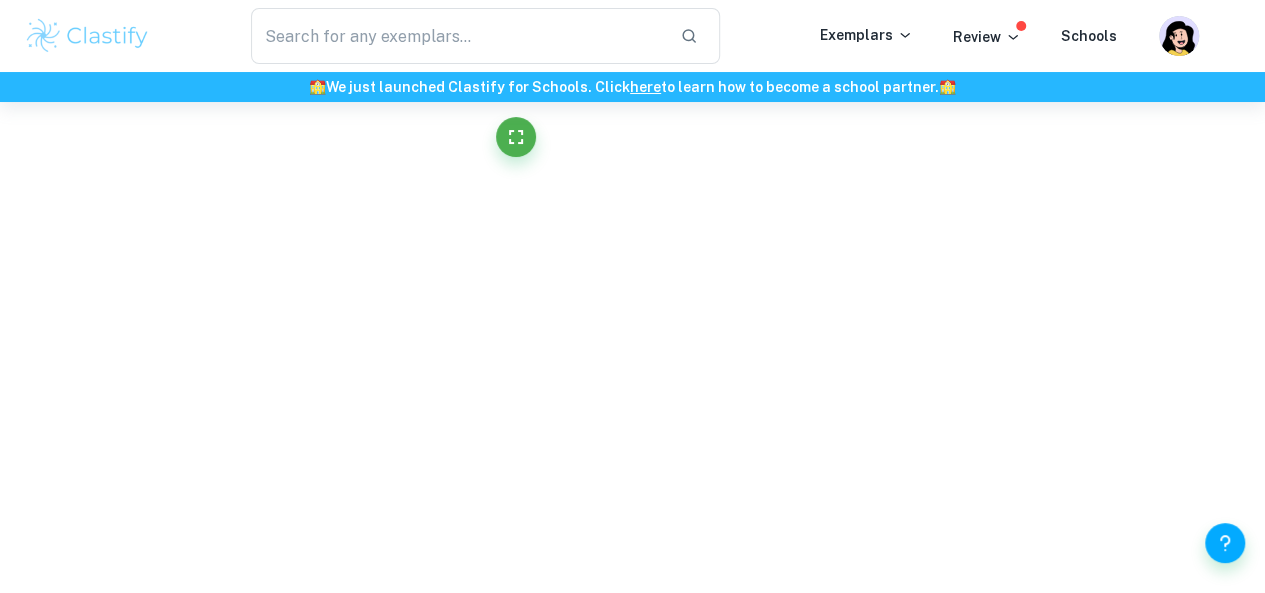 scroll, scrollTop: 2666, scrollLeft: 0, axis: vertical 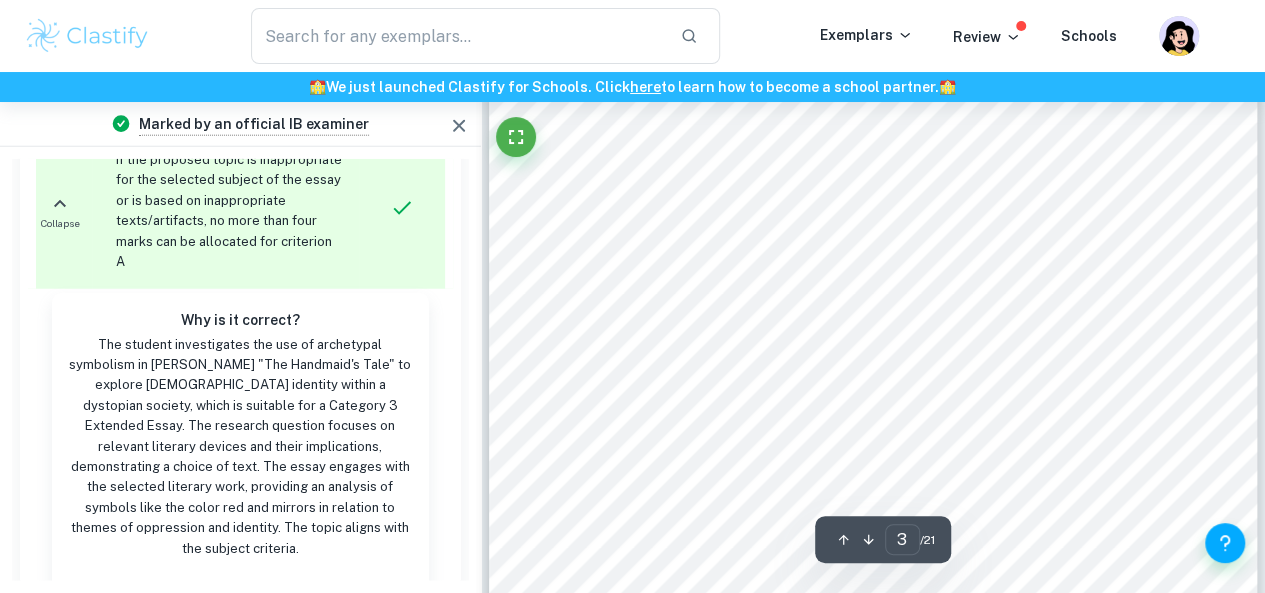 type on "2" 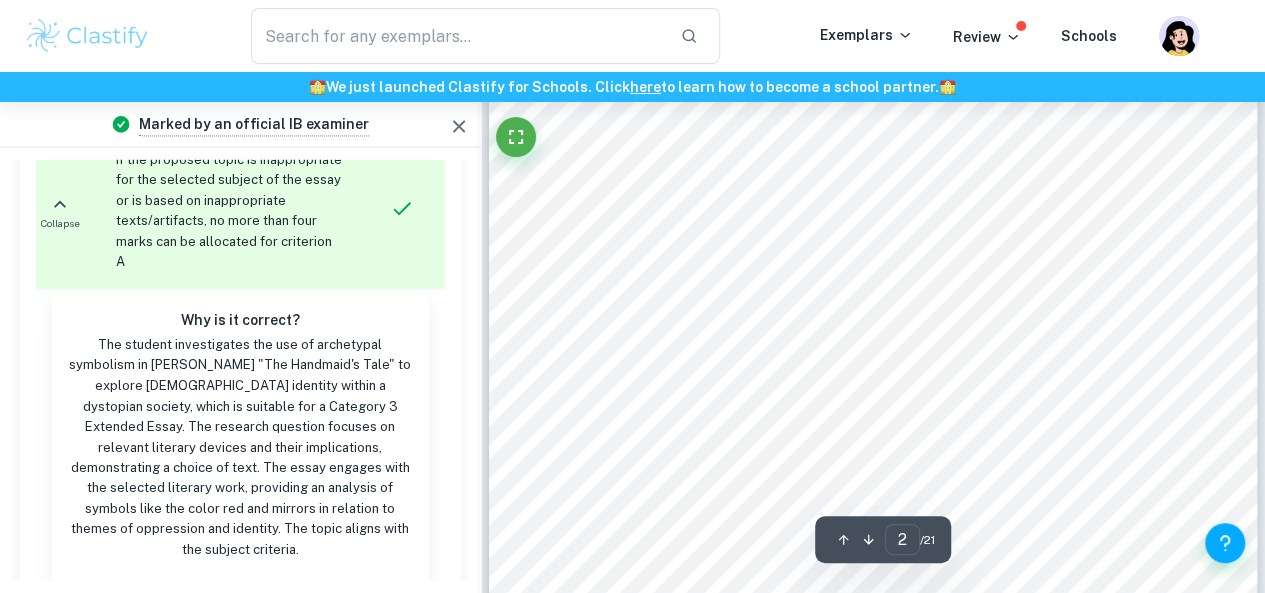 scroll, scrollTop: 1336, scrollLeft: 0, axis: vertical 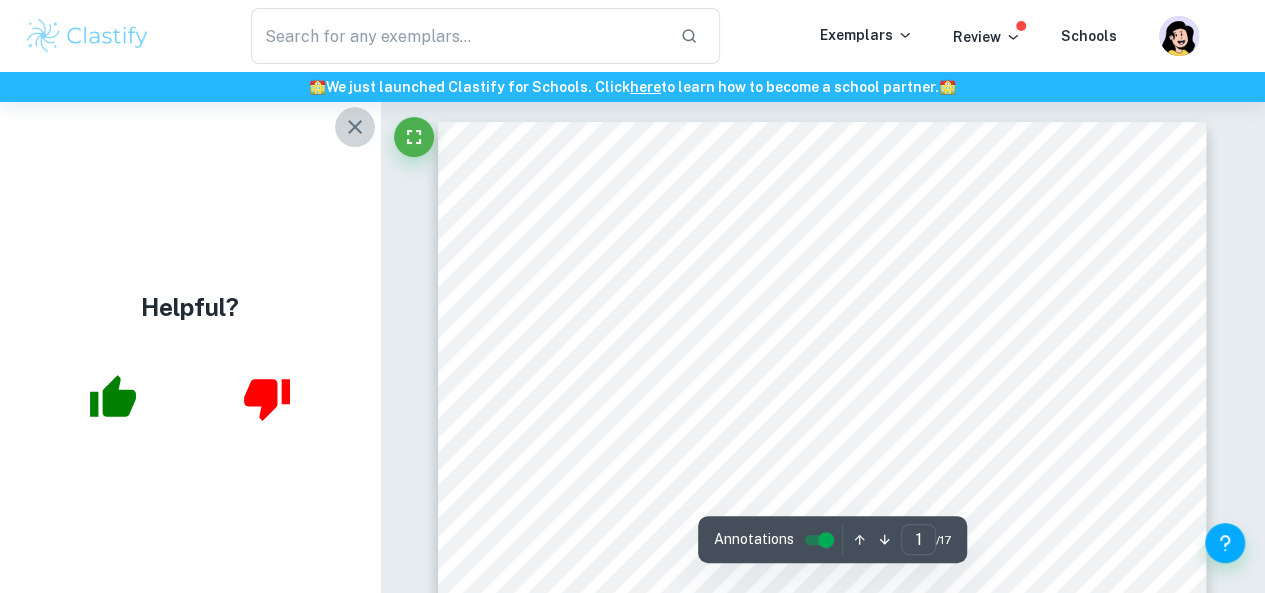 click 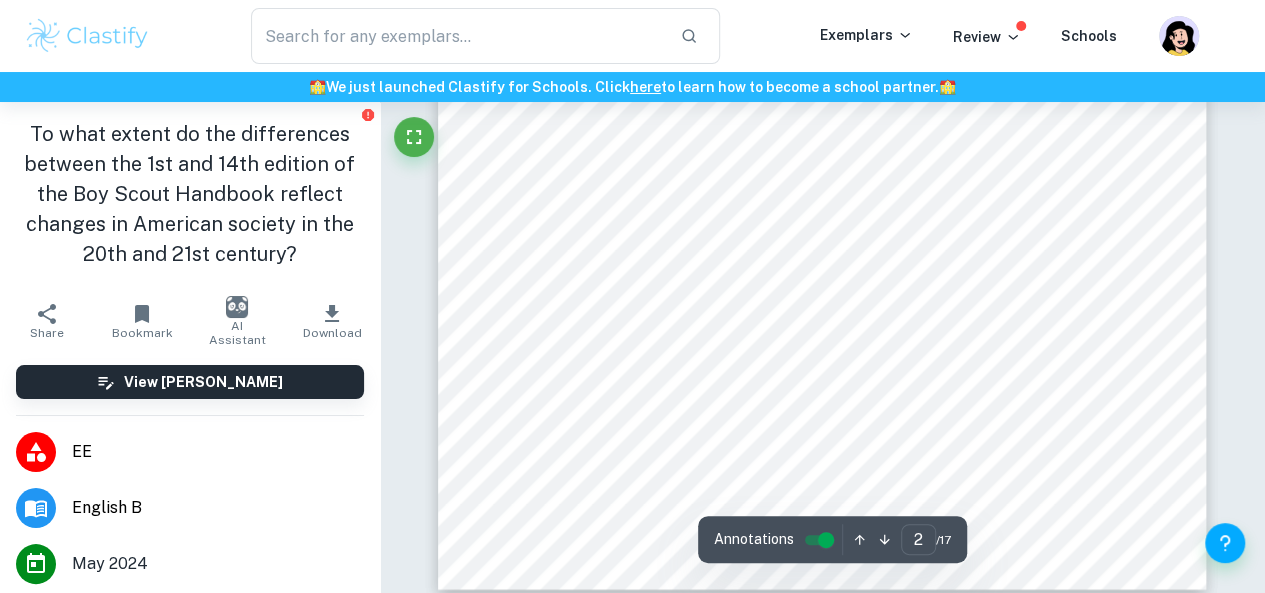 scroll, scrollTop: 1811, scrollLeft: 0, axis: vertical 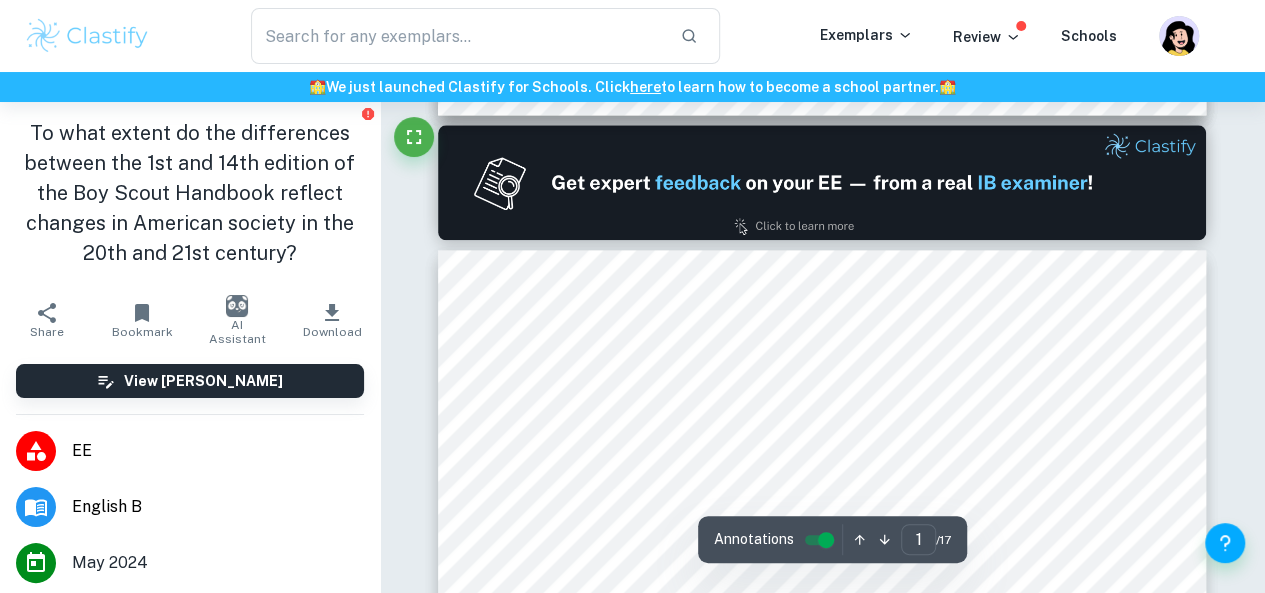 type on "2" 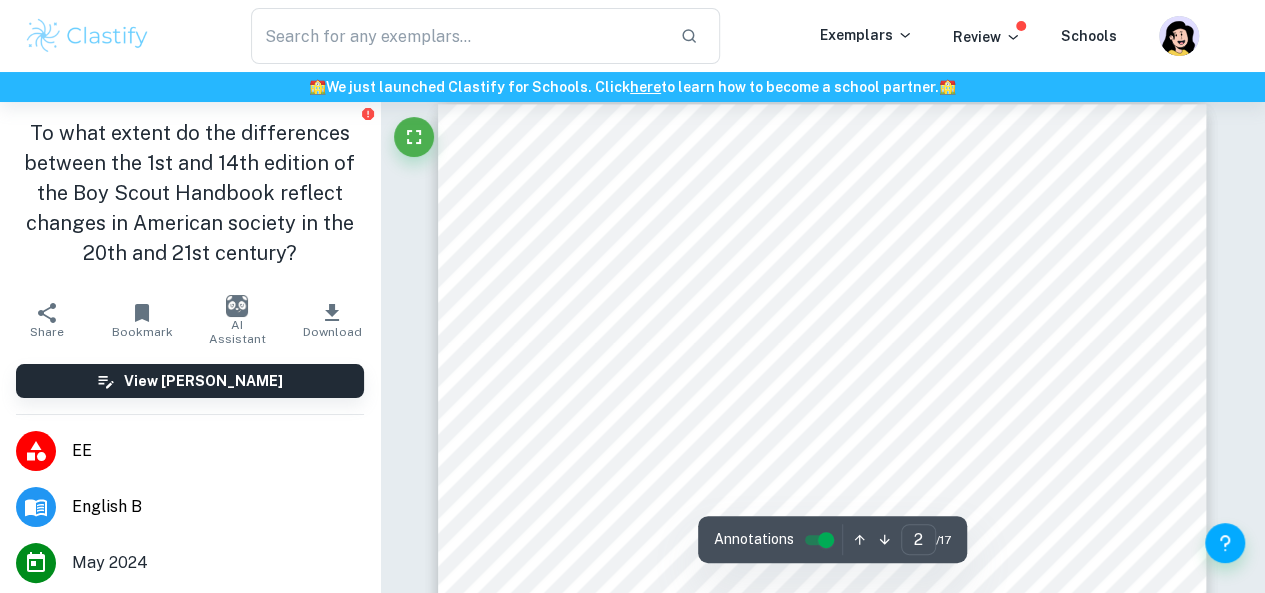 scroll, scrollTop: 1234, scrollLeft: 0, axis: vertical 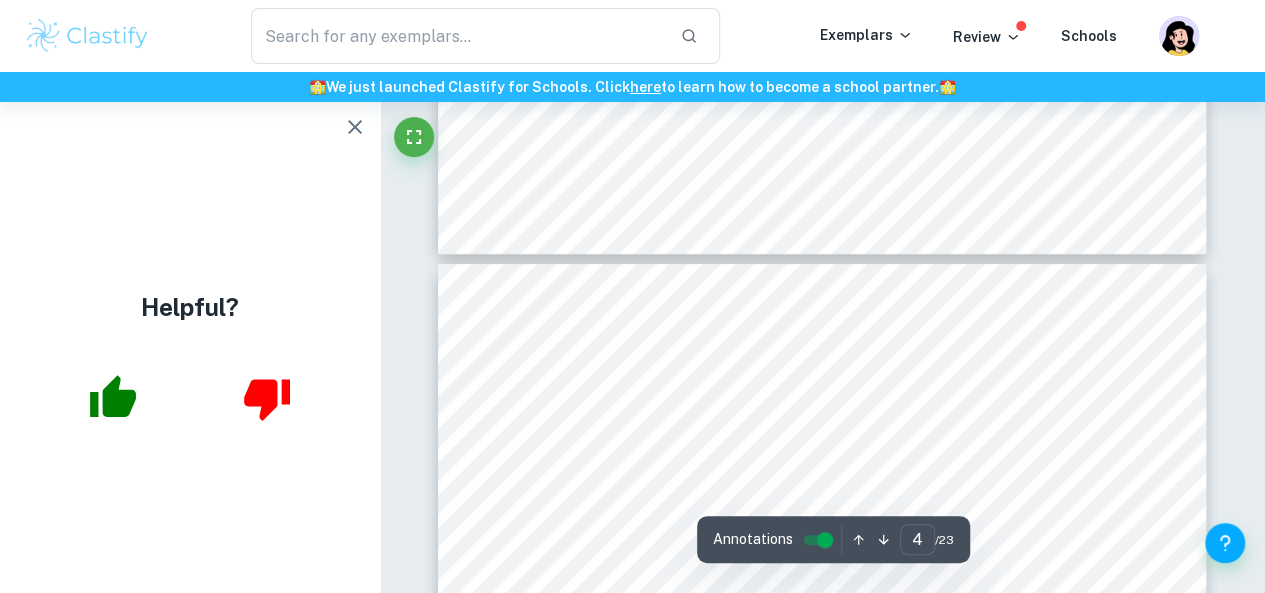 type on "5" 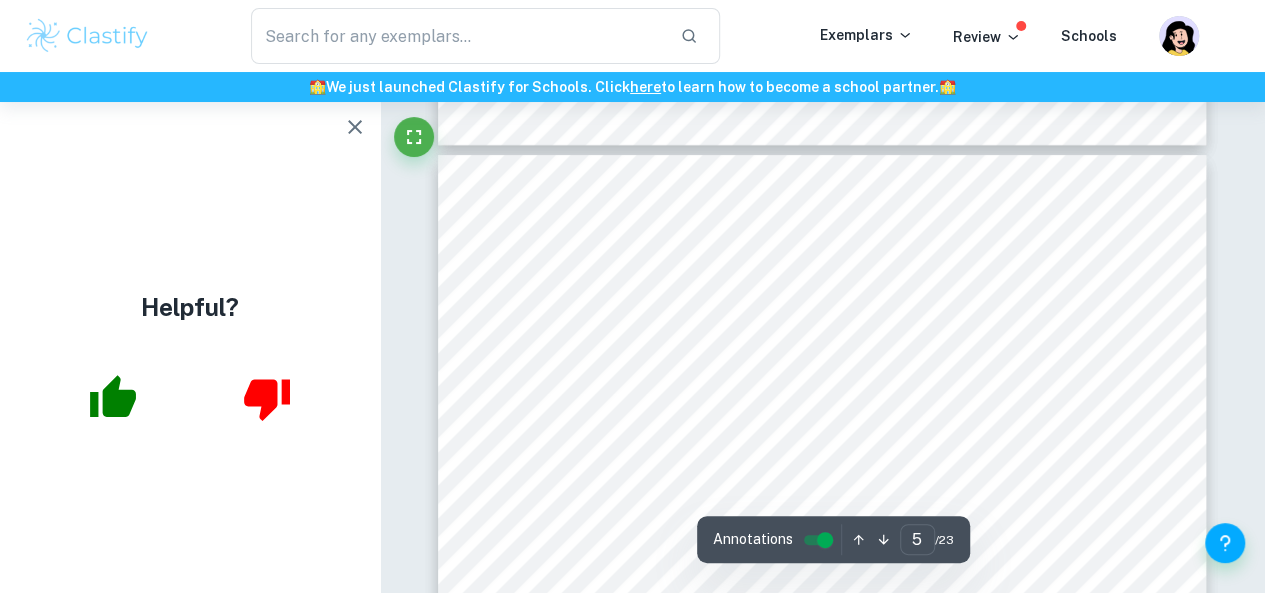 scroll, scrollTop: 4110, scrollLeft: 0, axis: vertical 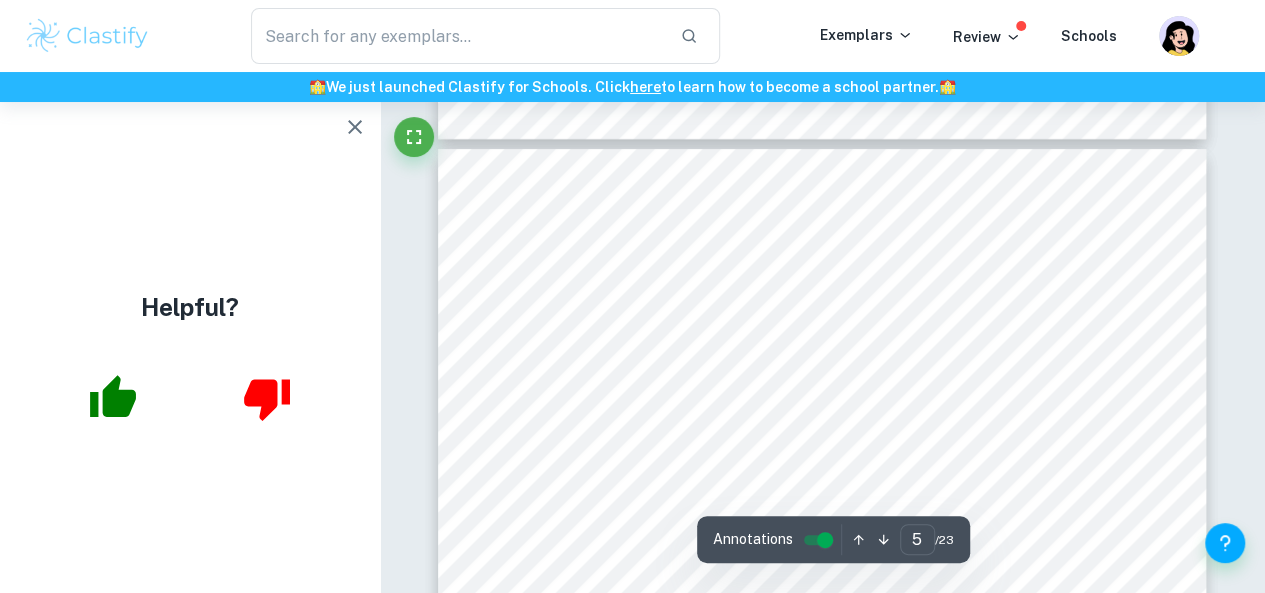 drag, startPoint x: 538, startPoint y: 335, endPoint x: 871, endPoint y: 292, distance: 335.7648 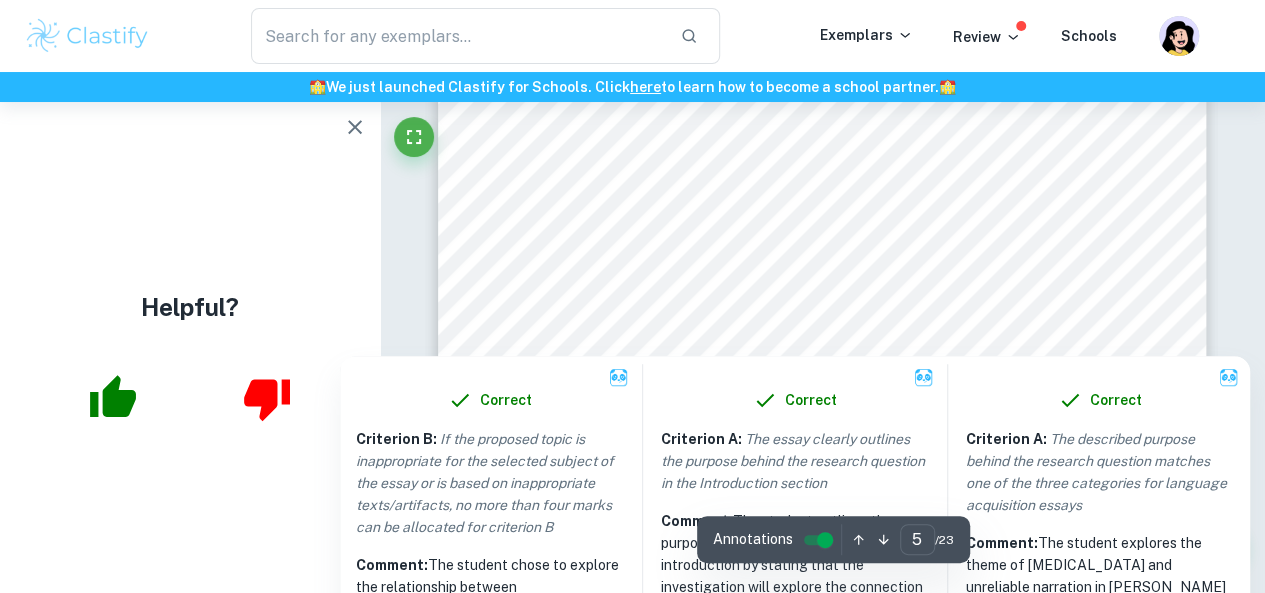 scroll, scrollTop: 4626, scrollLeft: 0, axis: vertical 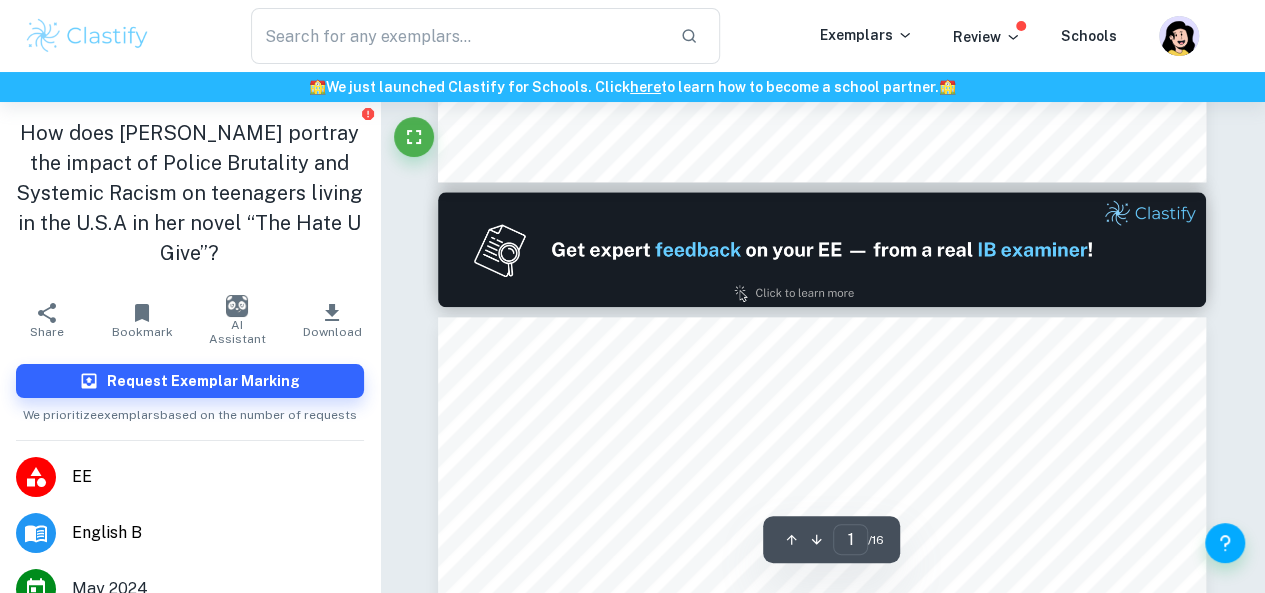 type on "2" 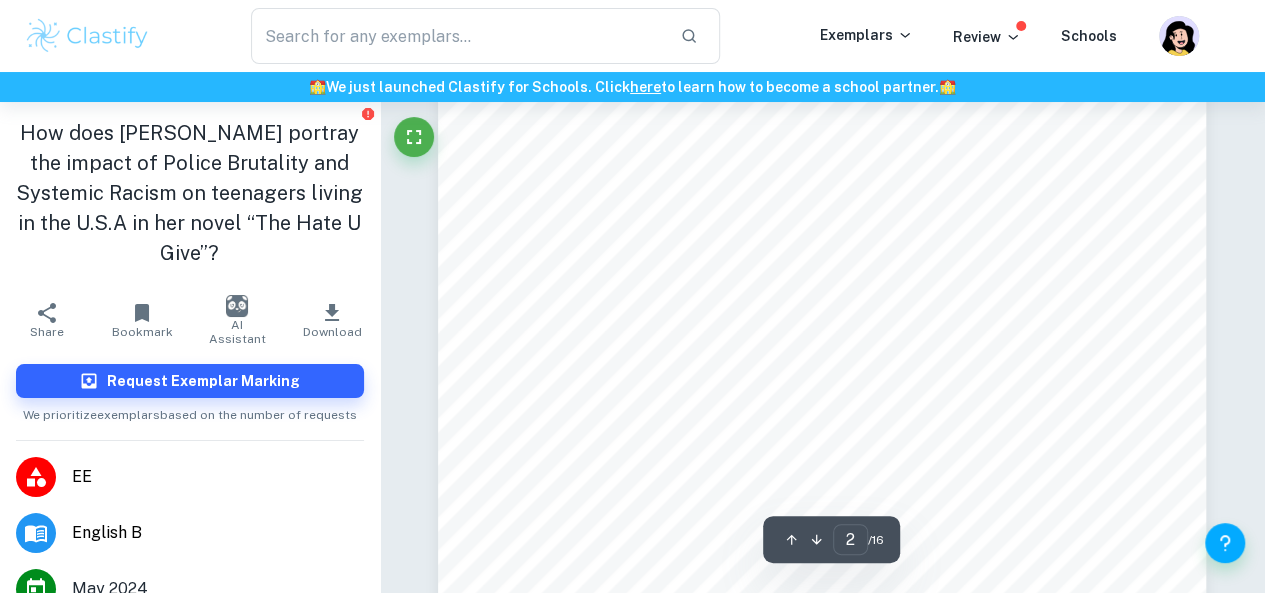 scroll, scrollTop: 1504, scrollLeft: 0, axis: vertical 